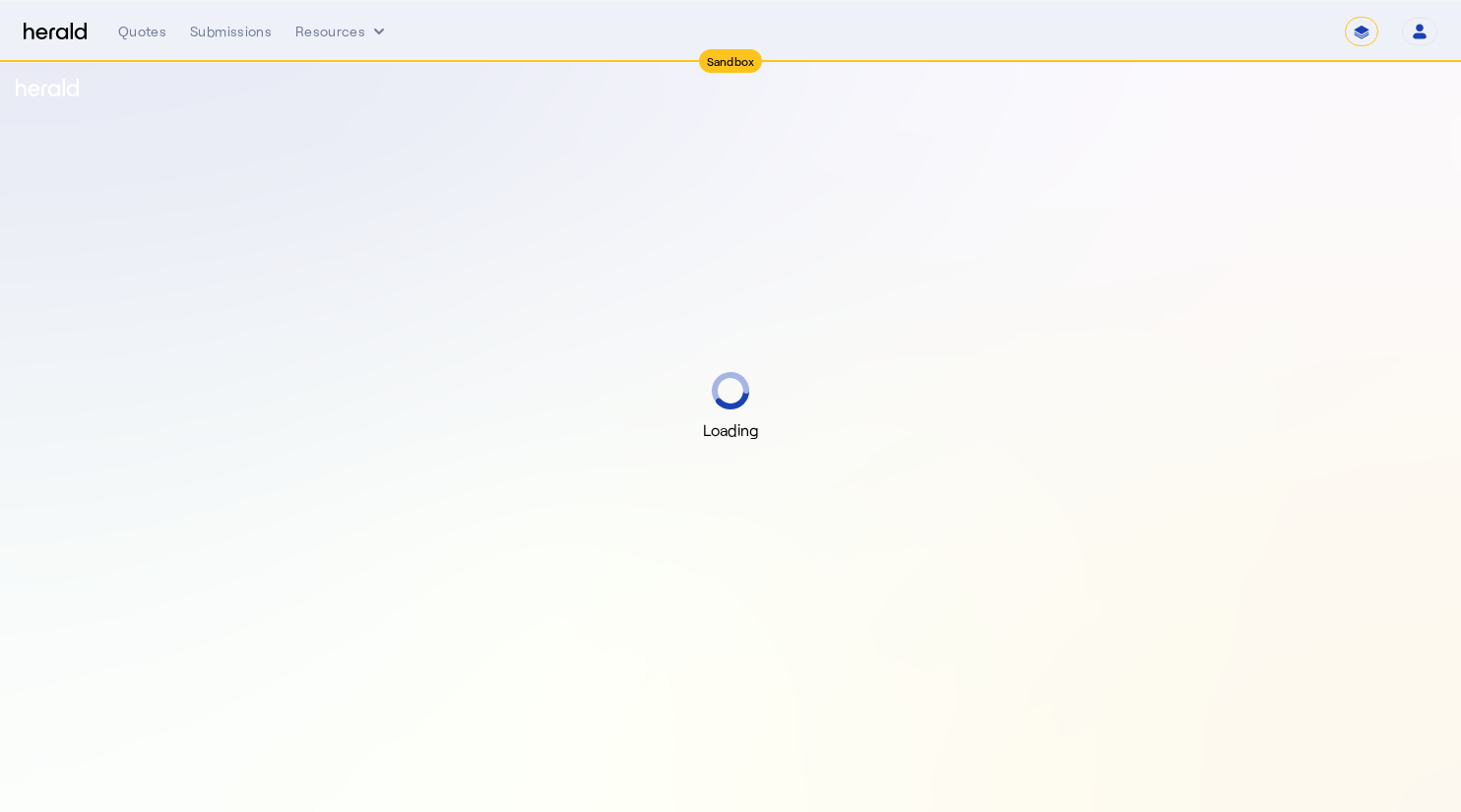 scroll, scrollTop: 0, scrollLeft: 0, axis: both 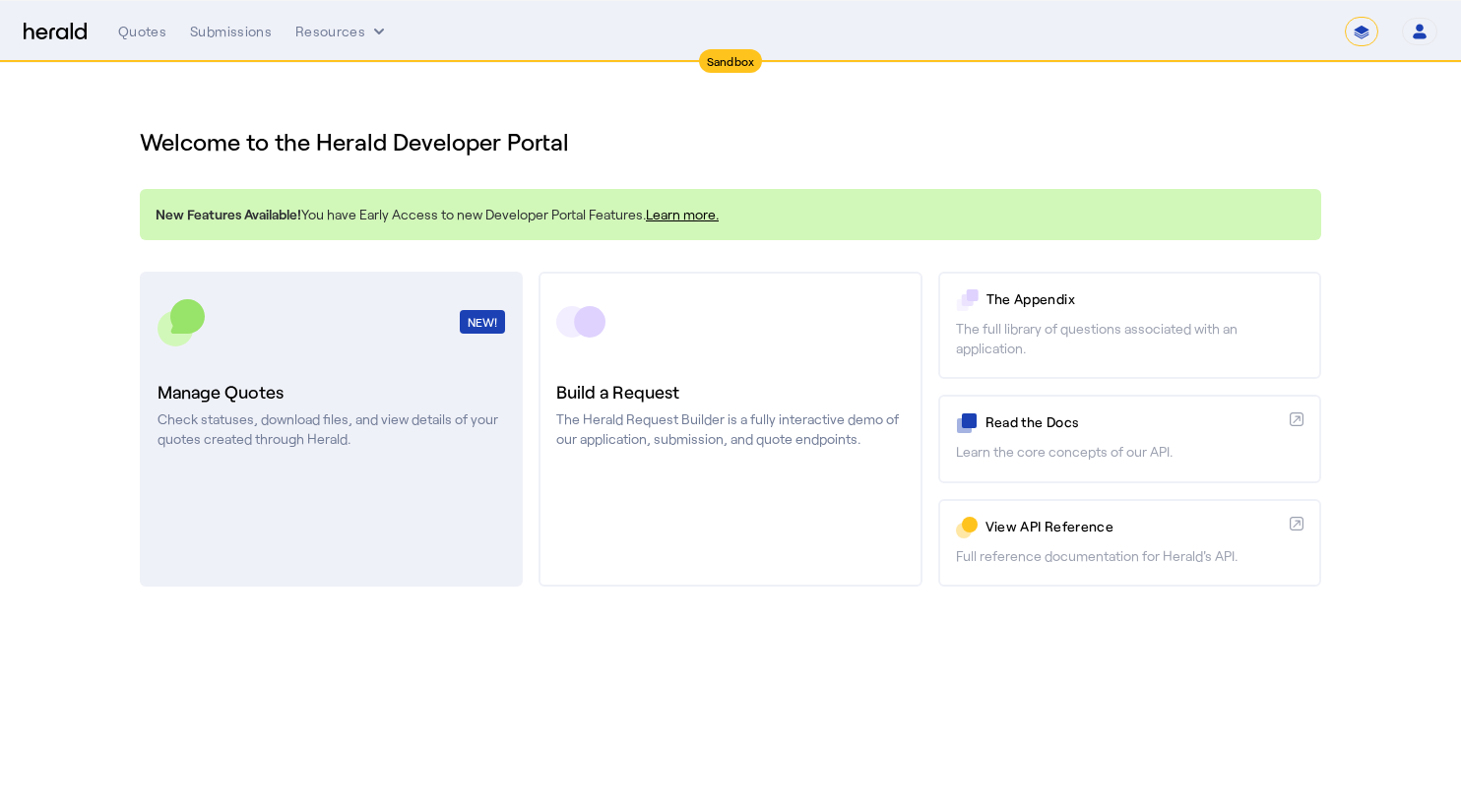 click on "NEW!  Manage Quotes  Check statuses, download files, and view details of your quotes created through Herald." 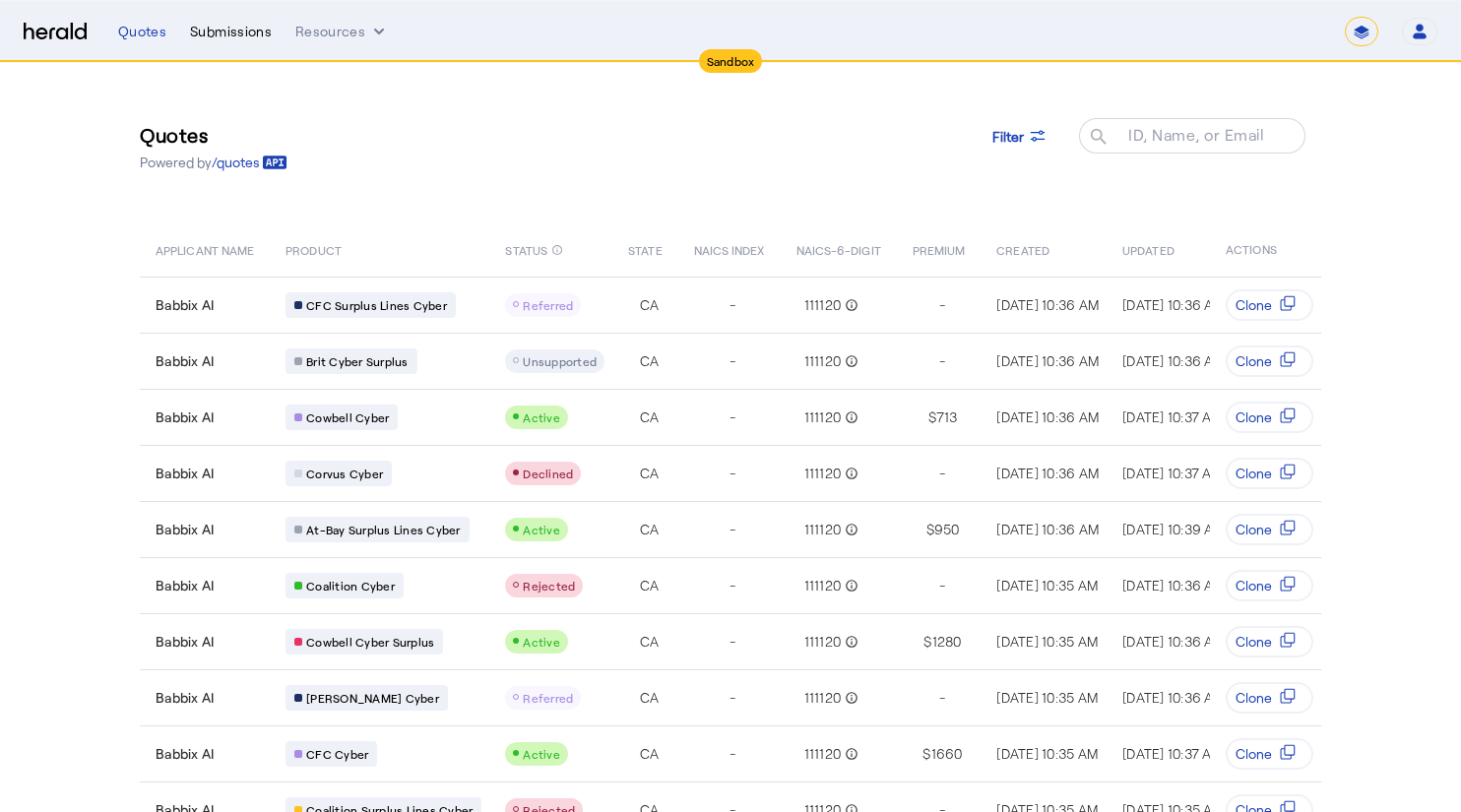click on "Submissions" at bounding box center [230, 31] 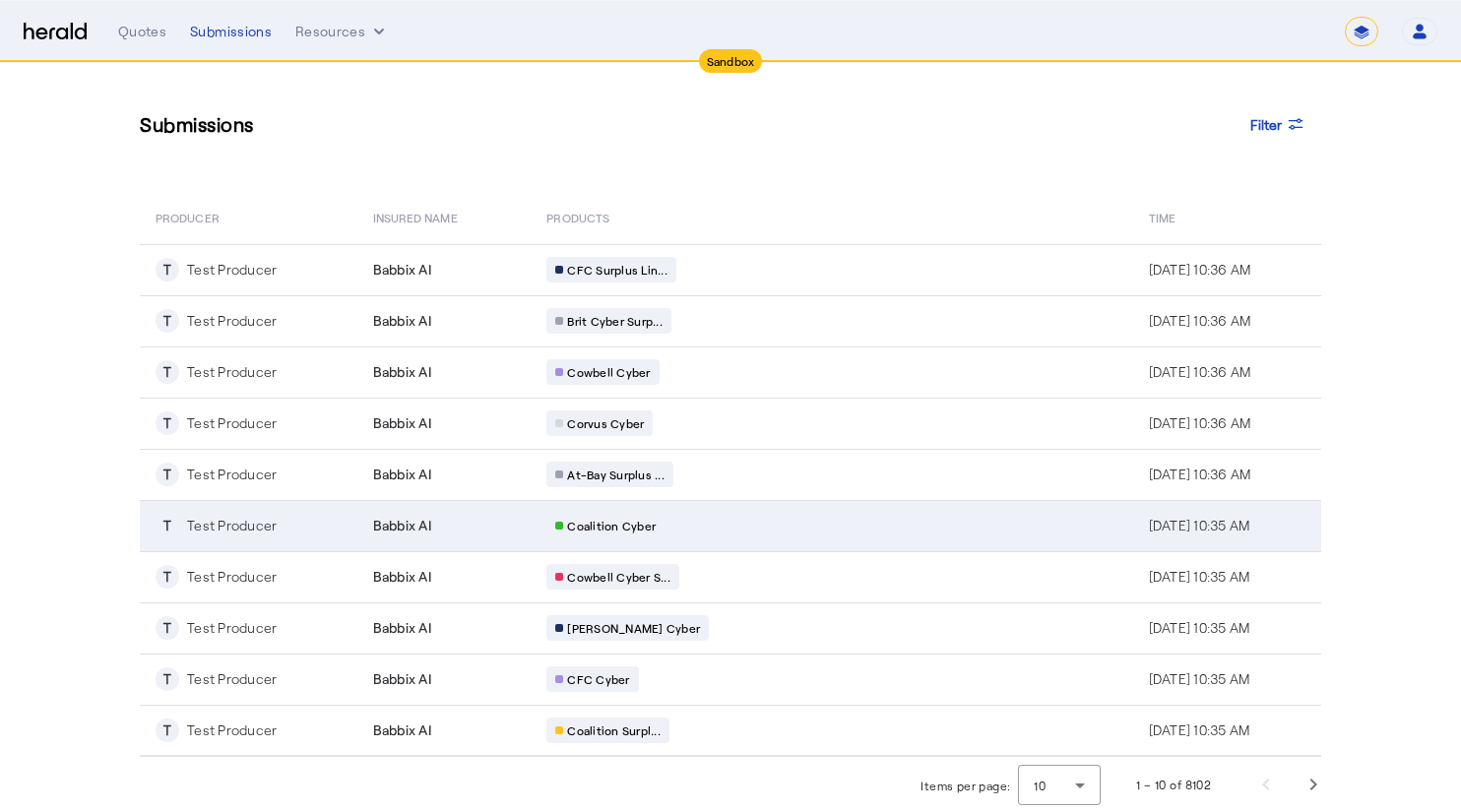 scroll, scrollTop: 0, scrollLeft: 0, axis: both 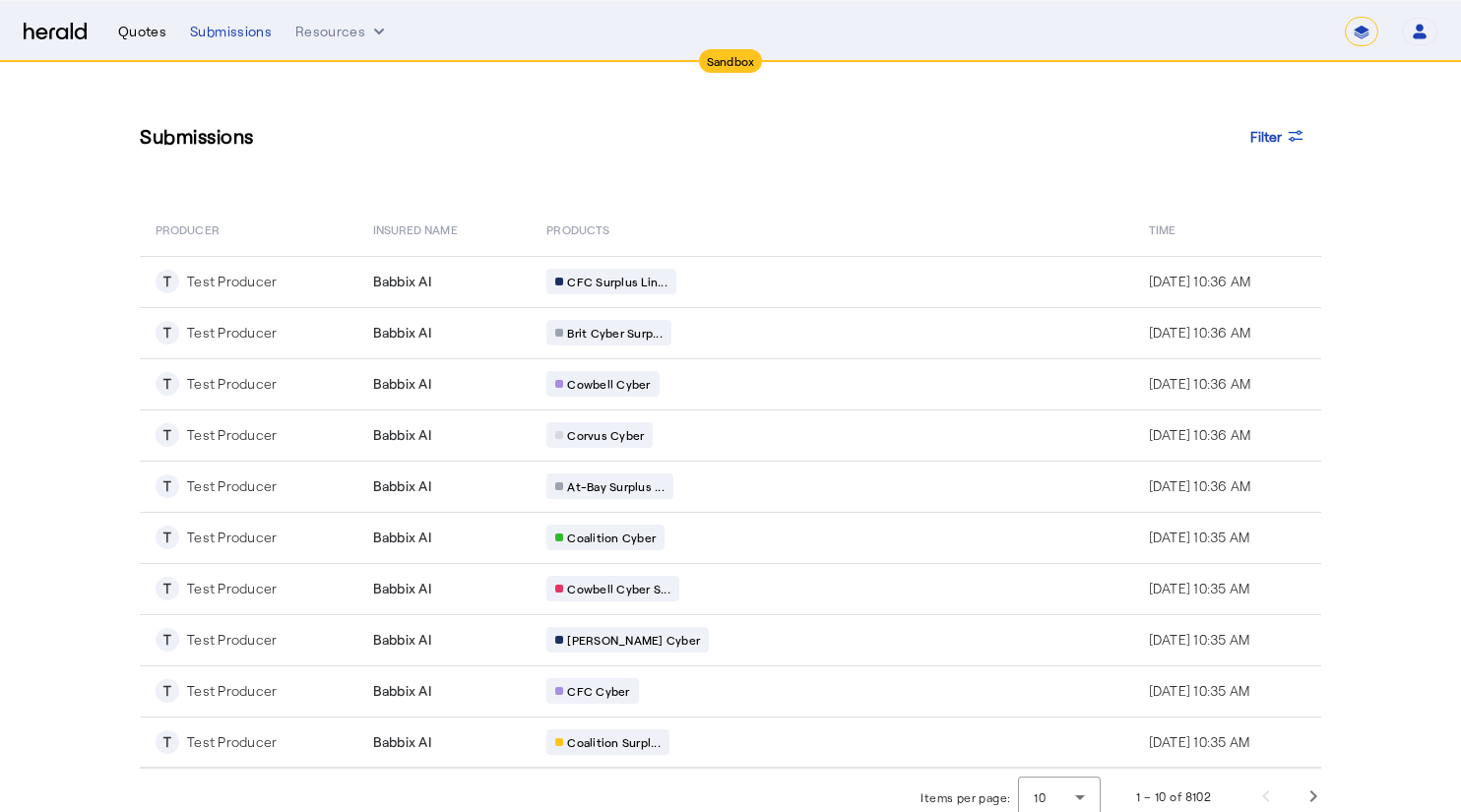 click on "Quotes" at bounding box center (142, 31) 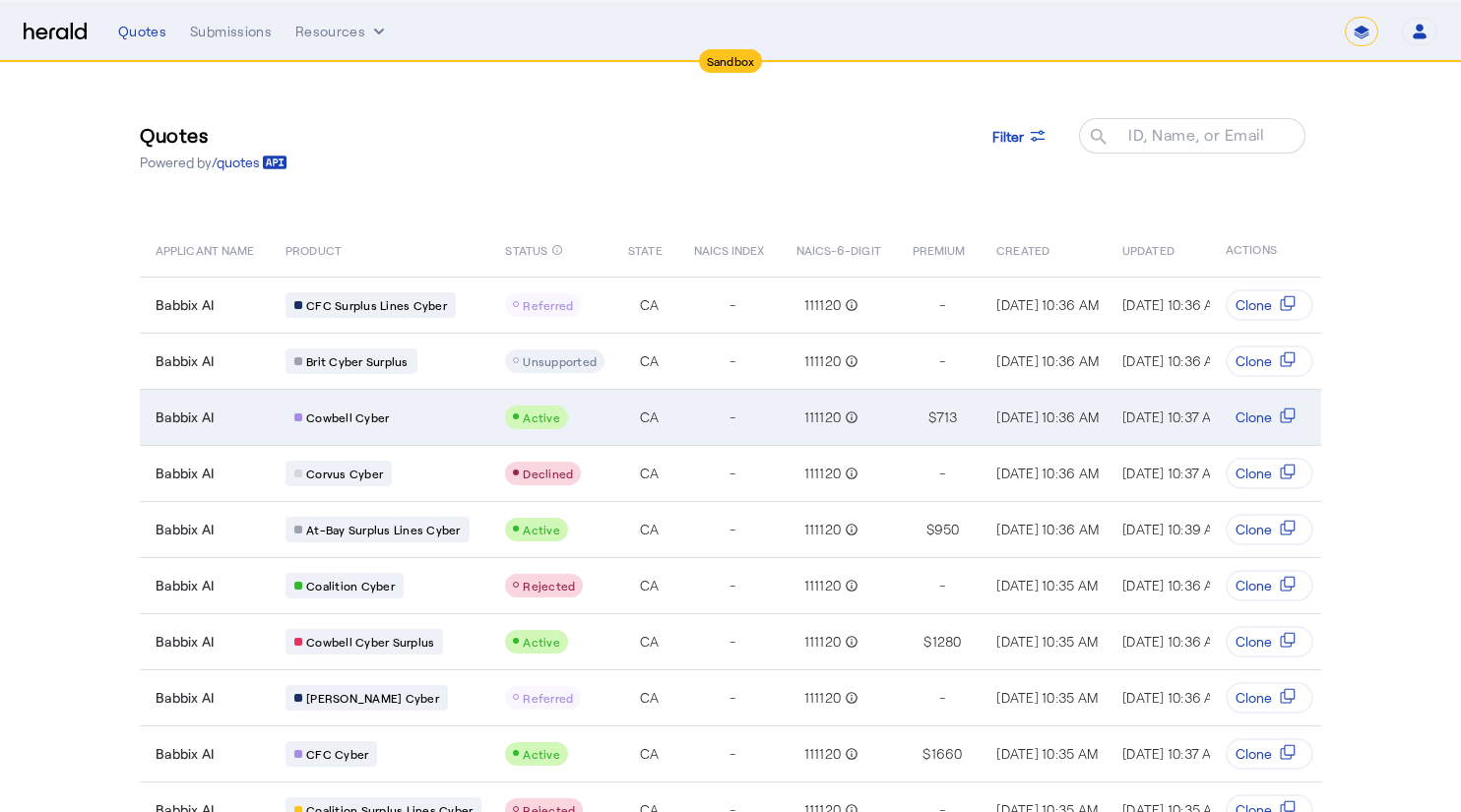 click on "Cowbell Cyber" at bounding box center [348, 417] 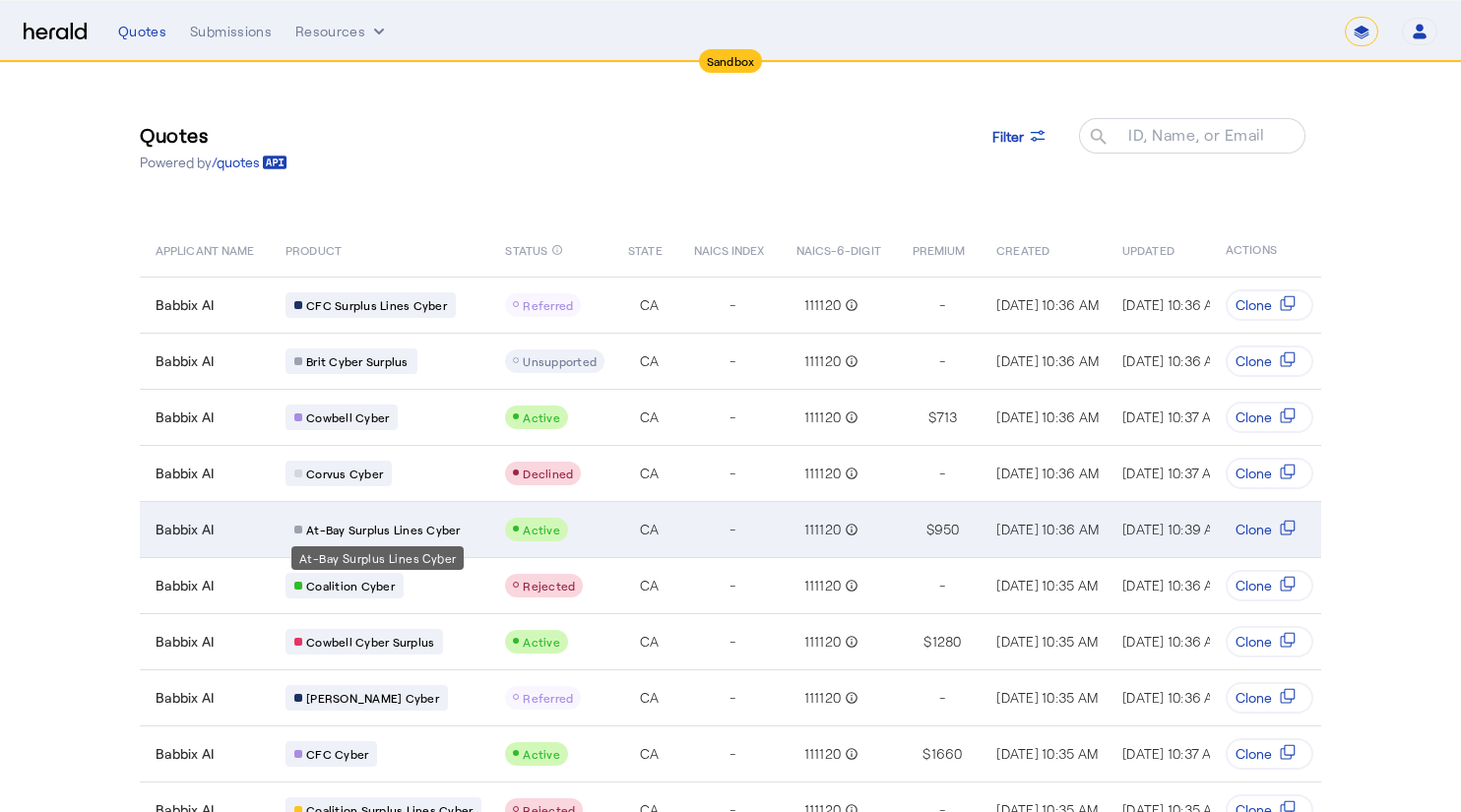click on "At-Bay Surplus Lines Cyber" at bounding box center (383, 530) 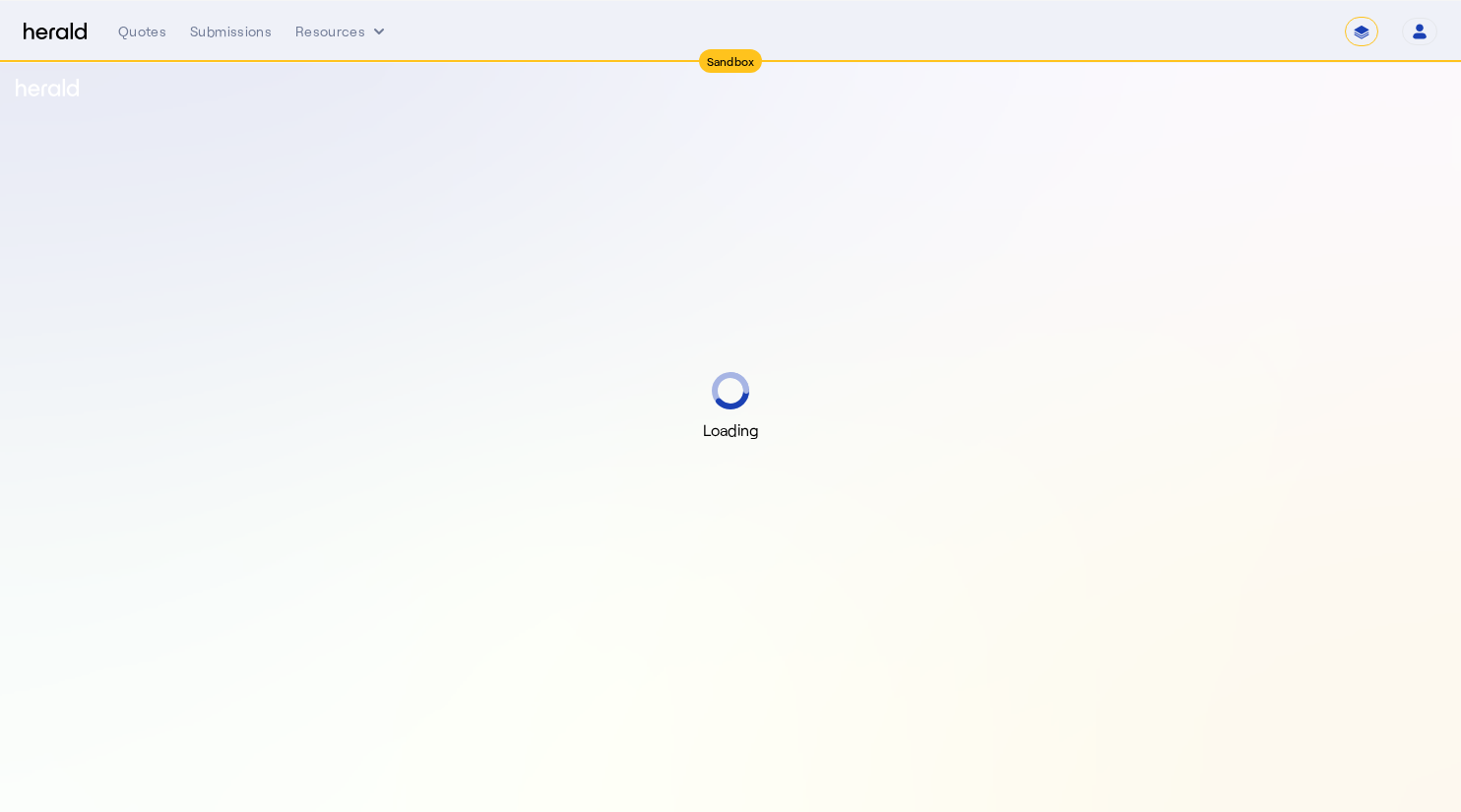 scroll, scrollTop: 0, scrollLeft: 0, axis: both 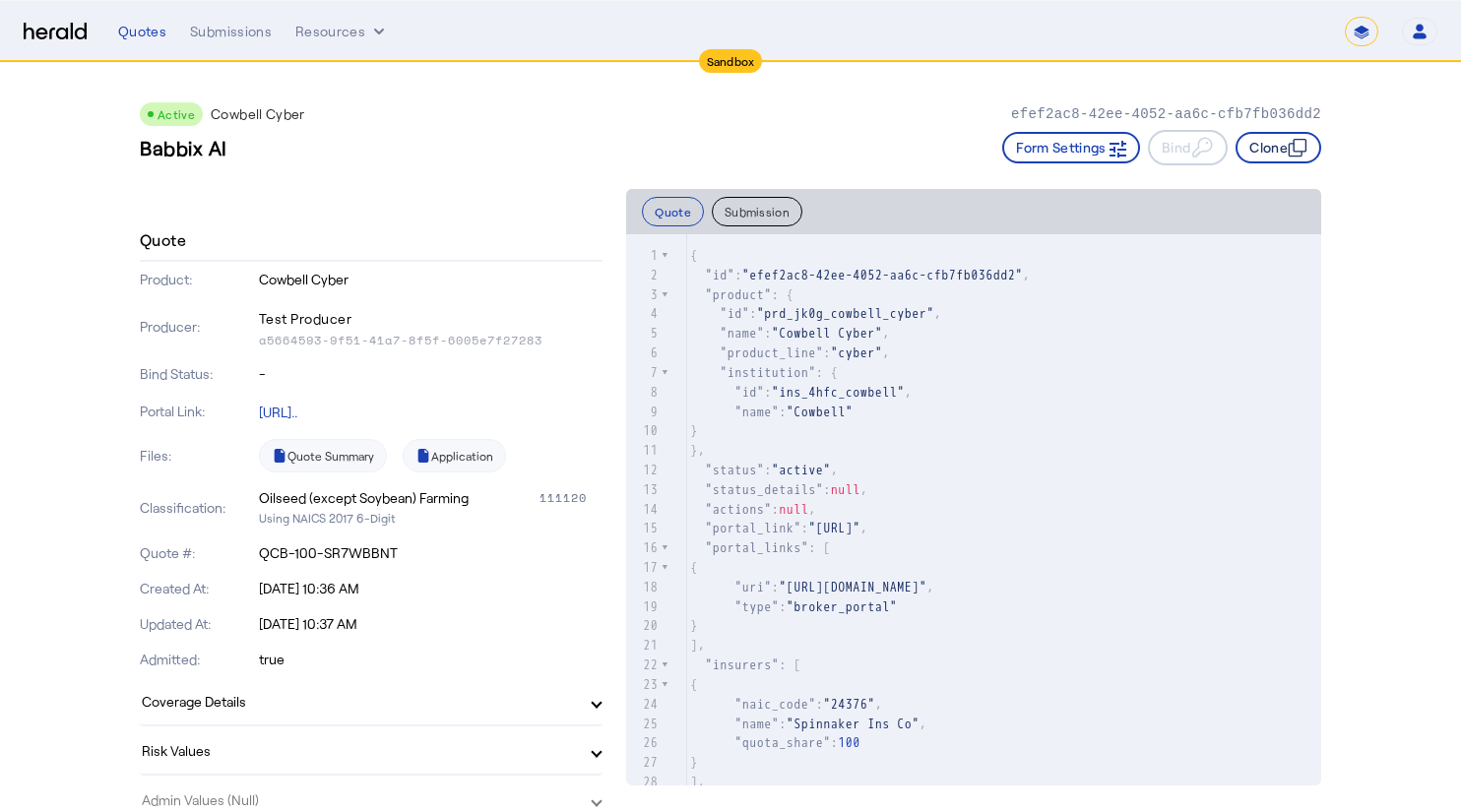 click on "Clone" 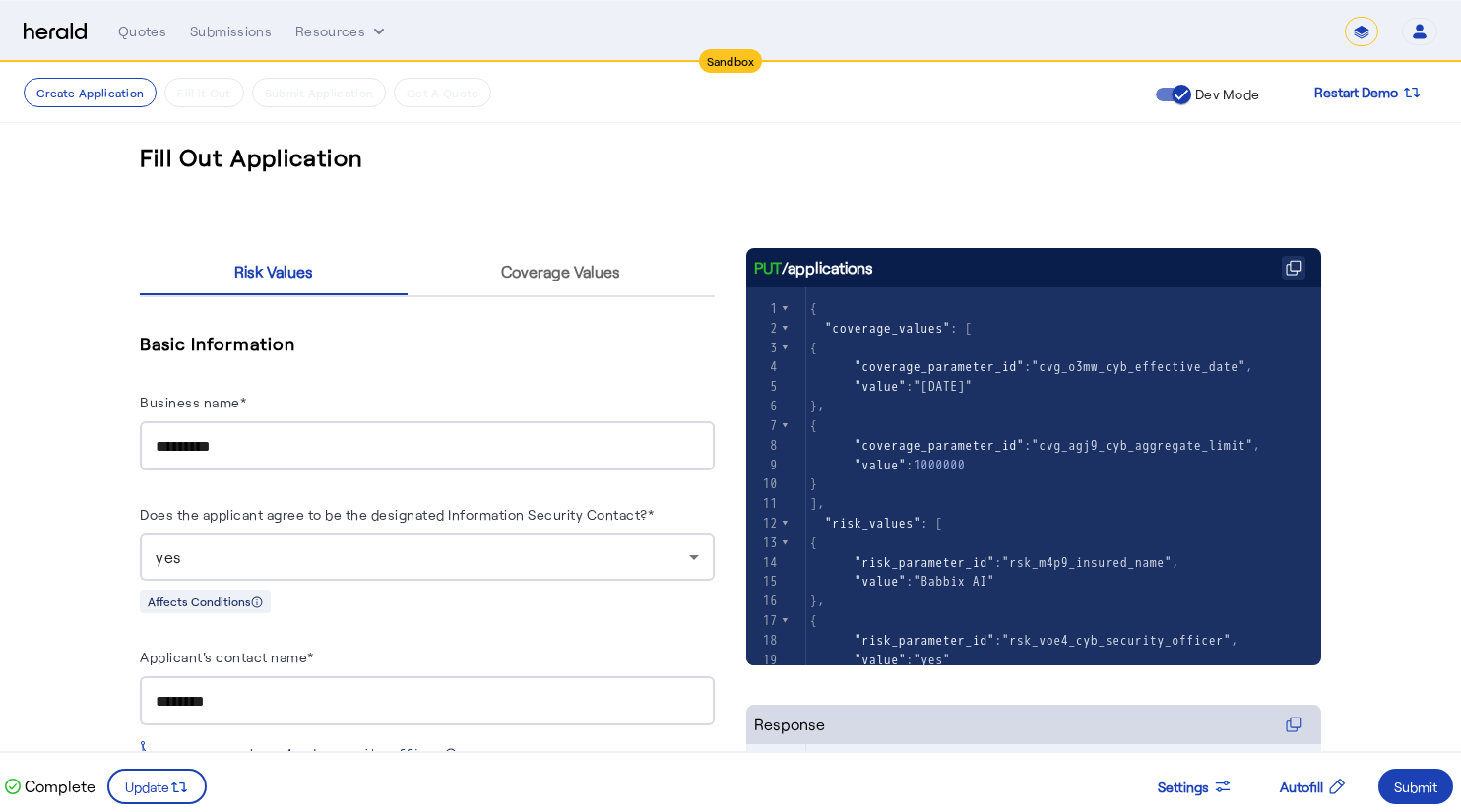click 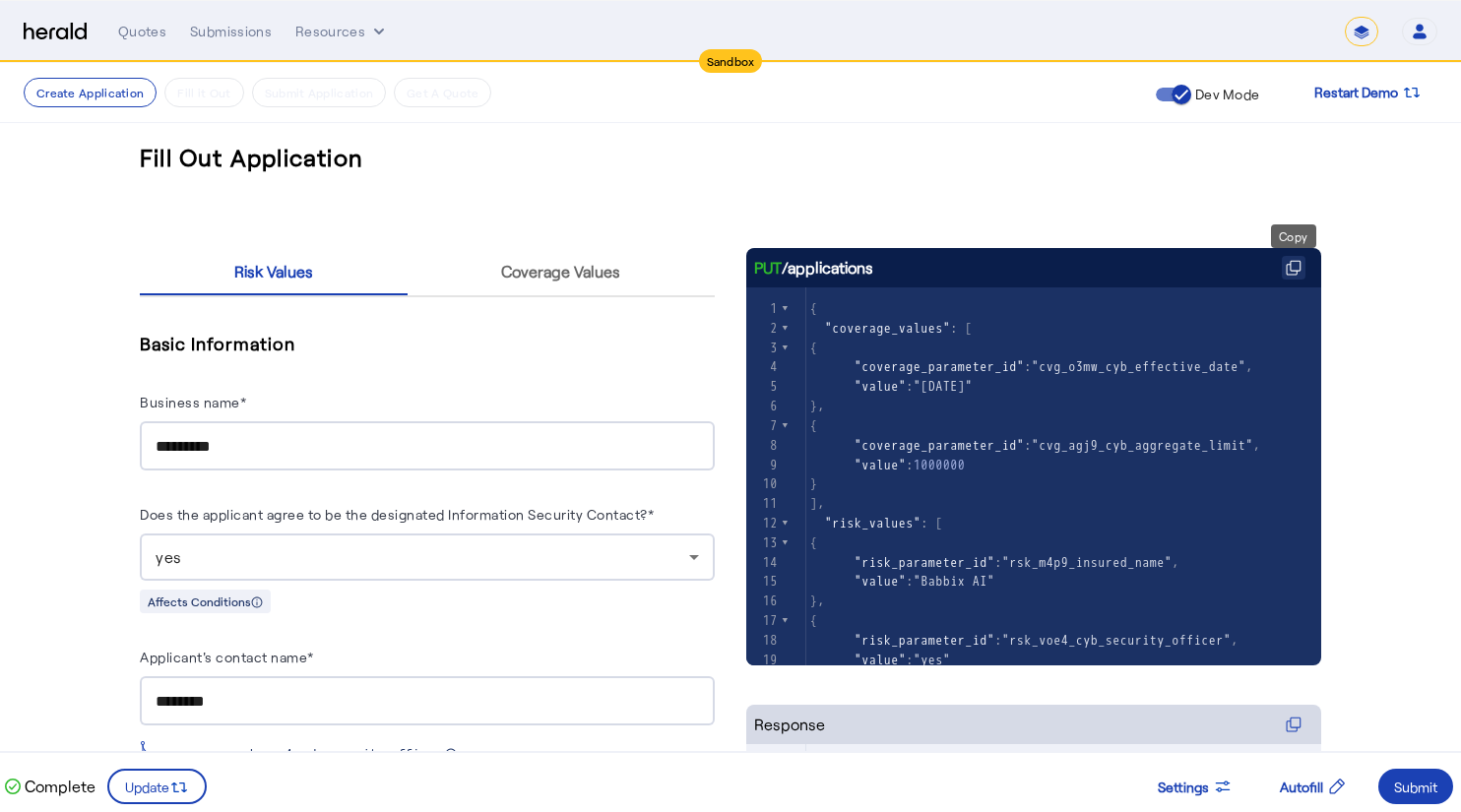 click 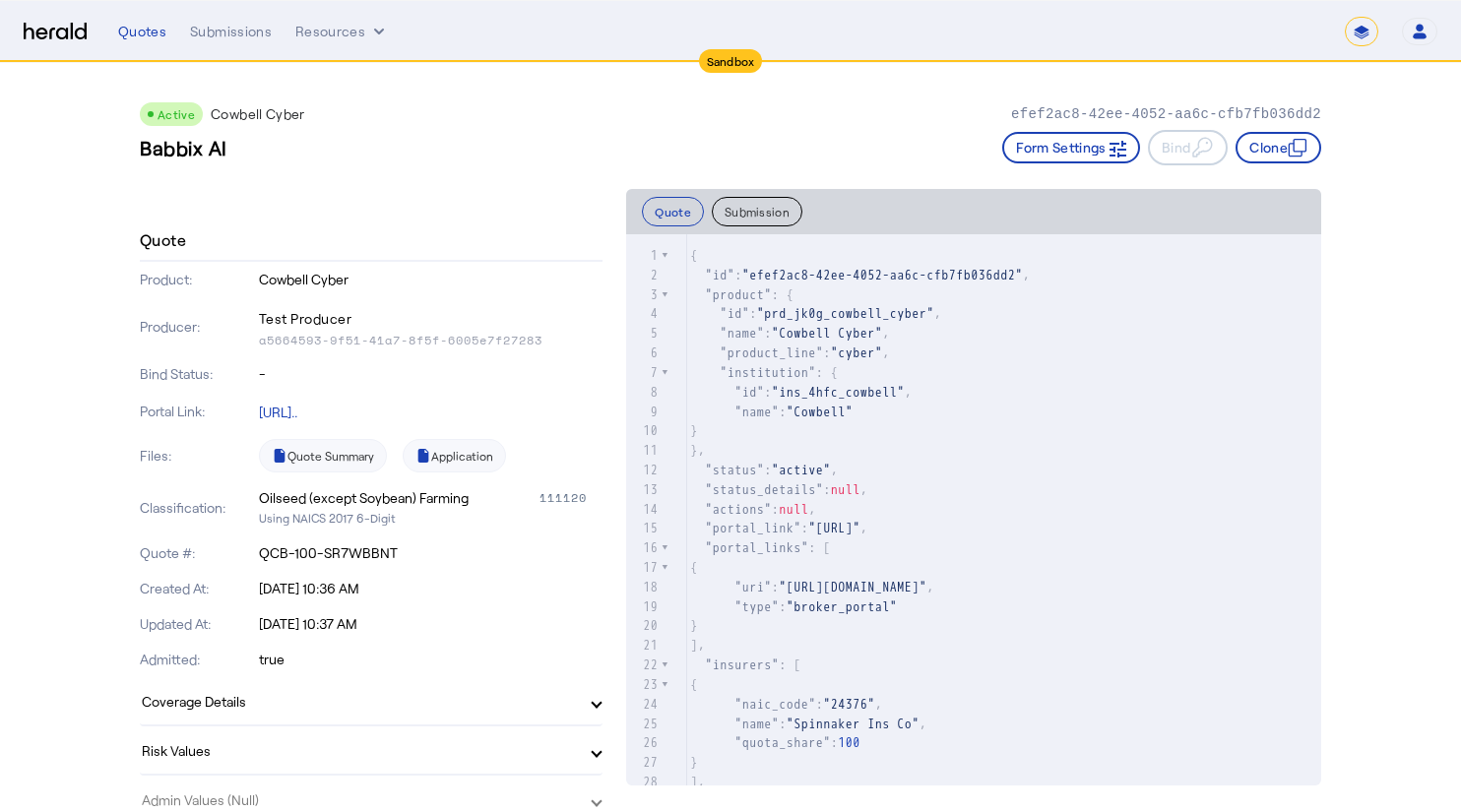 click on ""product" : {" 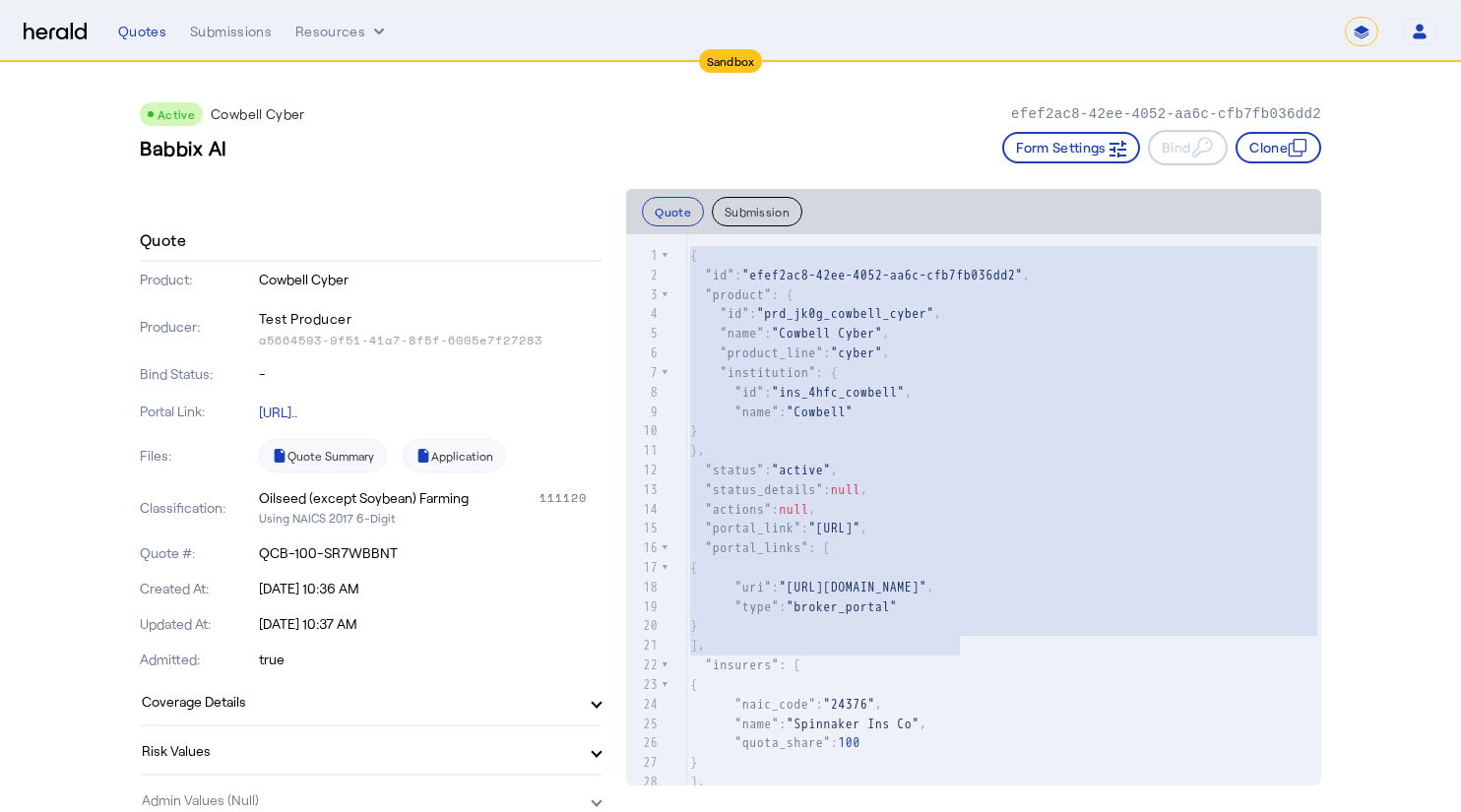 scroll, scrollTop: 572, scrollLeft: 0, axis: vertical 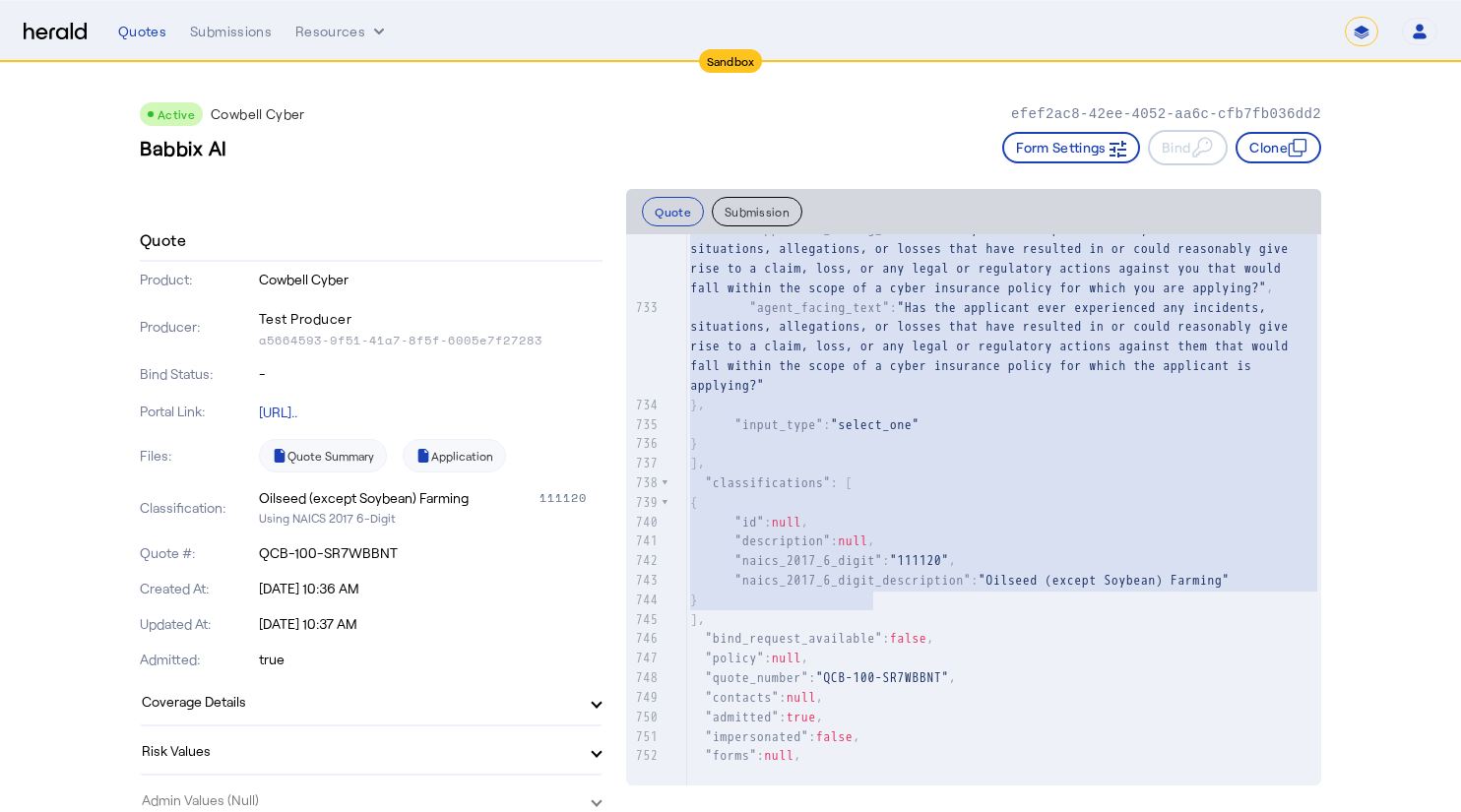 type on "**********" 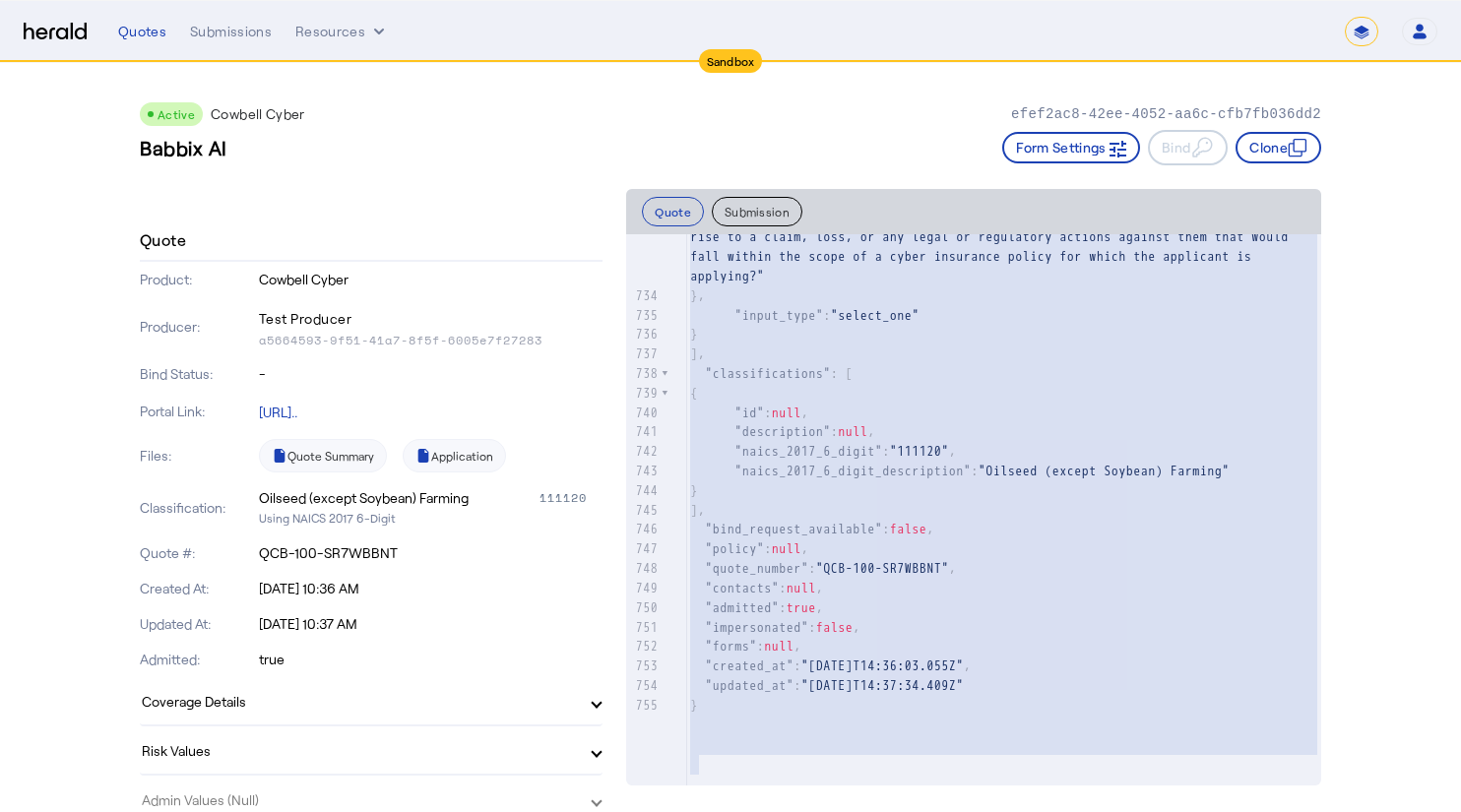 drag, startPoint x: 689, startPoint y: 258, endPoint x: 817, endPoint y: 781, distance: 538.4357 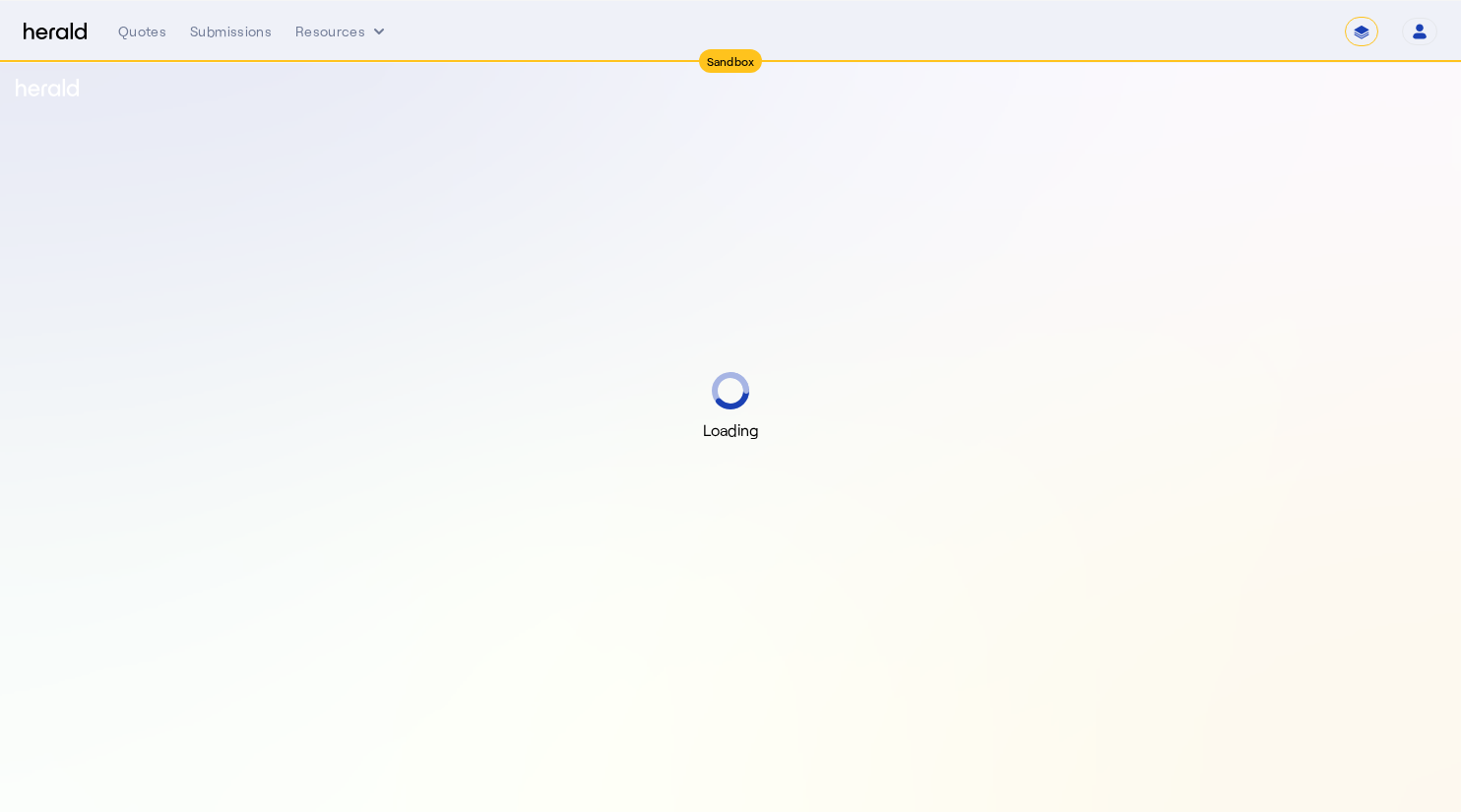 scroll, scrollTop: 0, scrollLeft: 0, axis: both 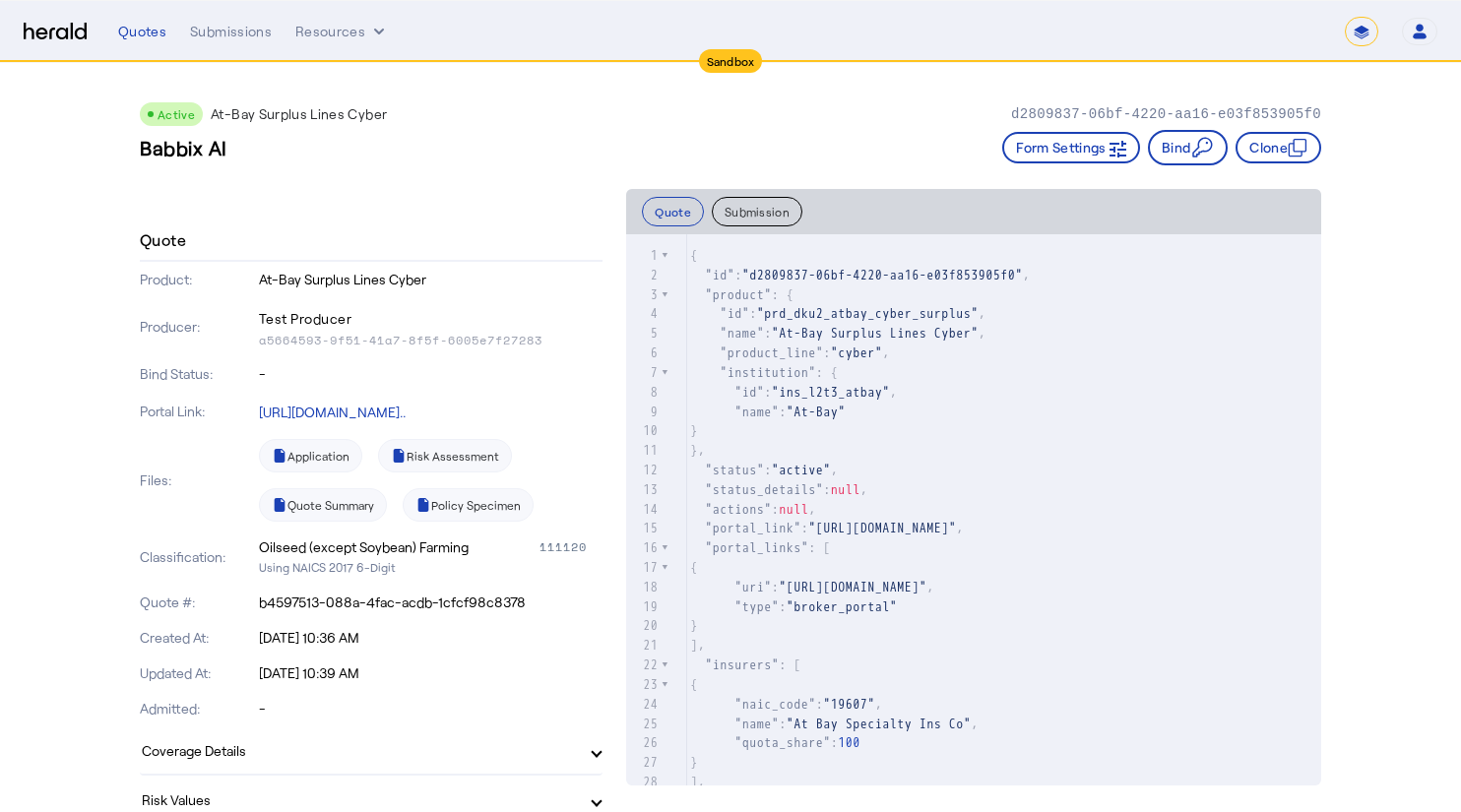 click on "}," 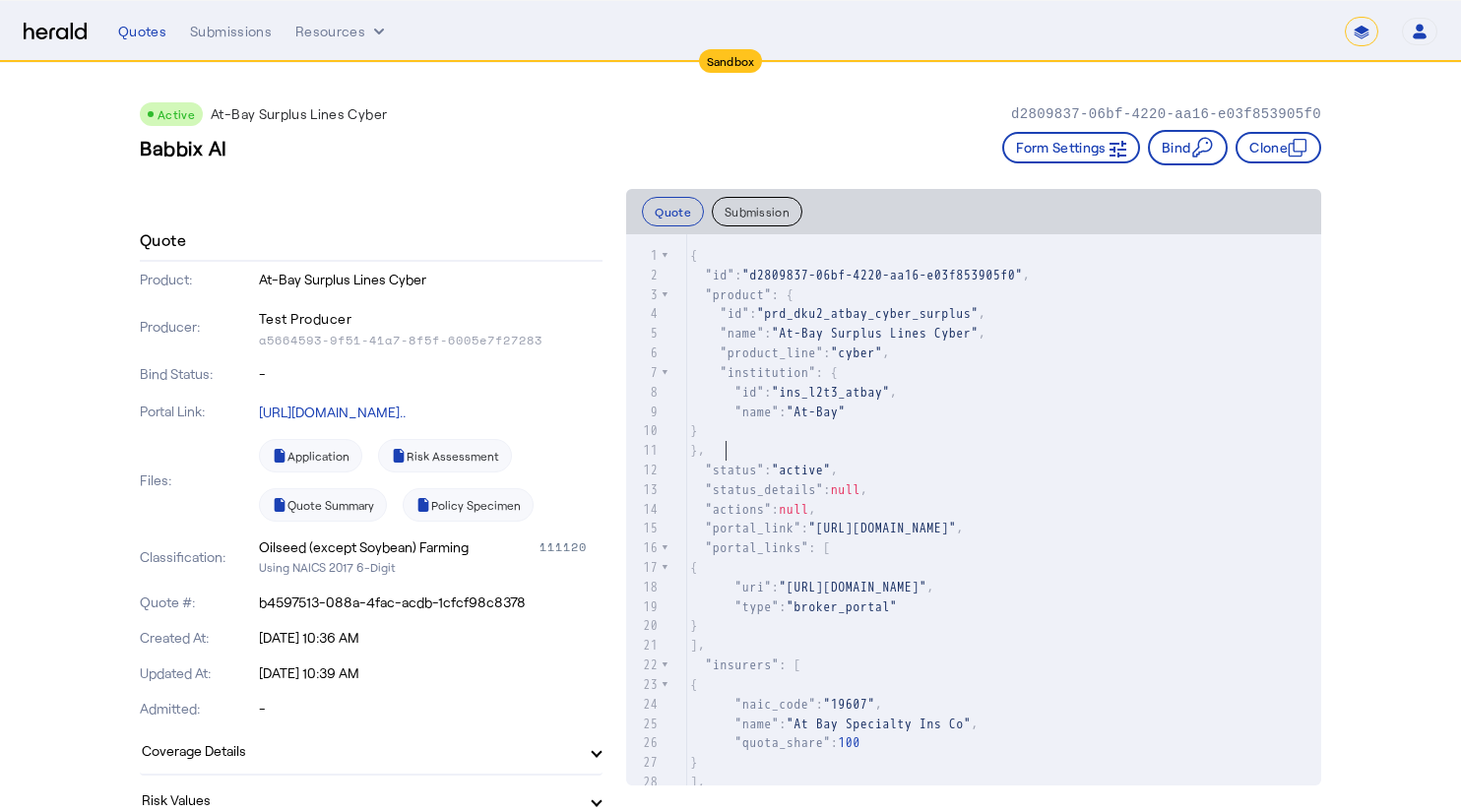 scroll, scrollTop: 2, scrollLeft: 0, axis: vertical 